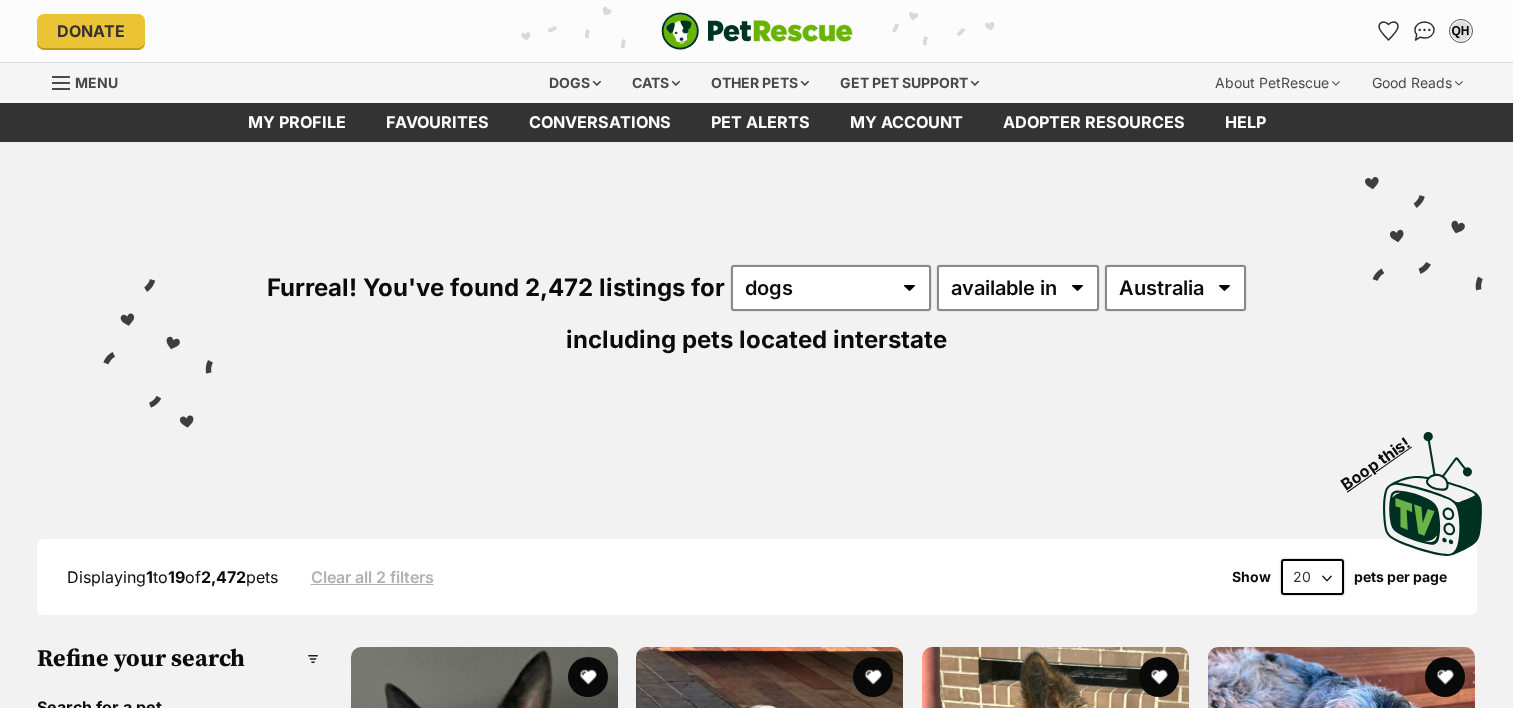 scroll, scrollTop: 0, scrollLeft: 0, axis: both 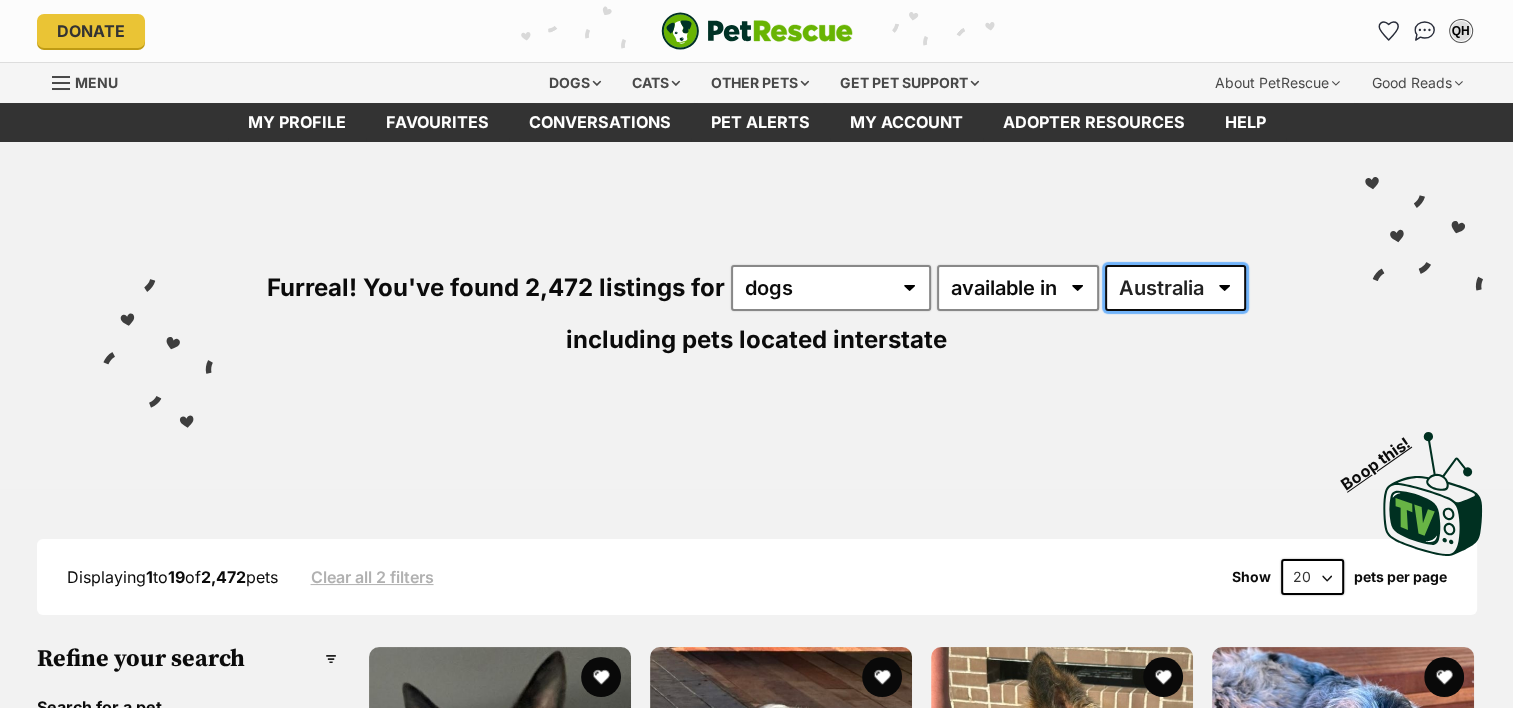click on "Australia
ACT
NSW
NT
QLD
SA
TAS
VIC
WA" at bounding box center (1175, 288) 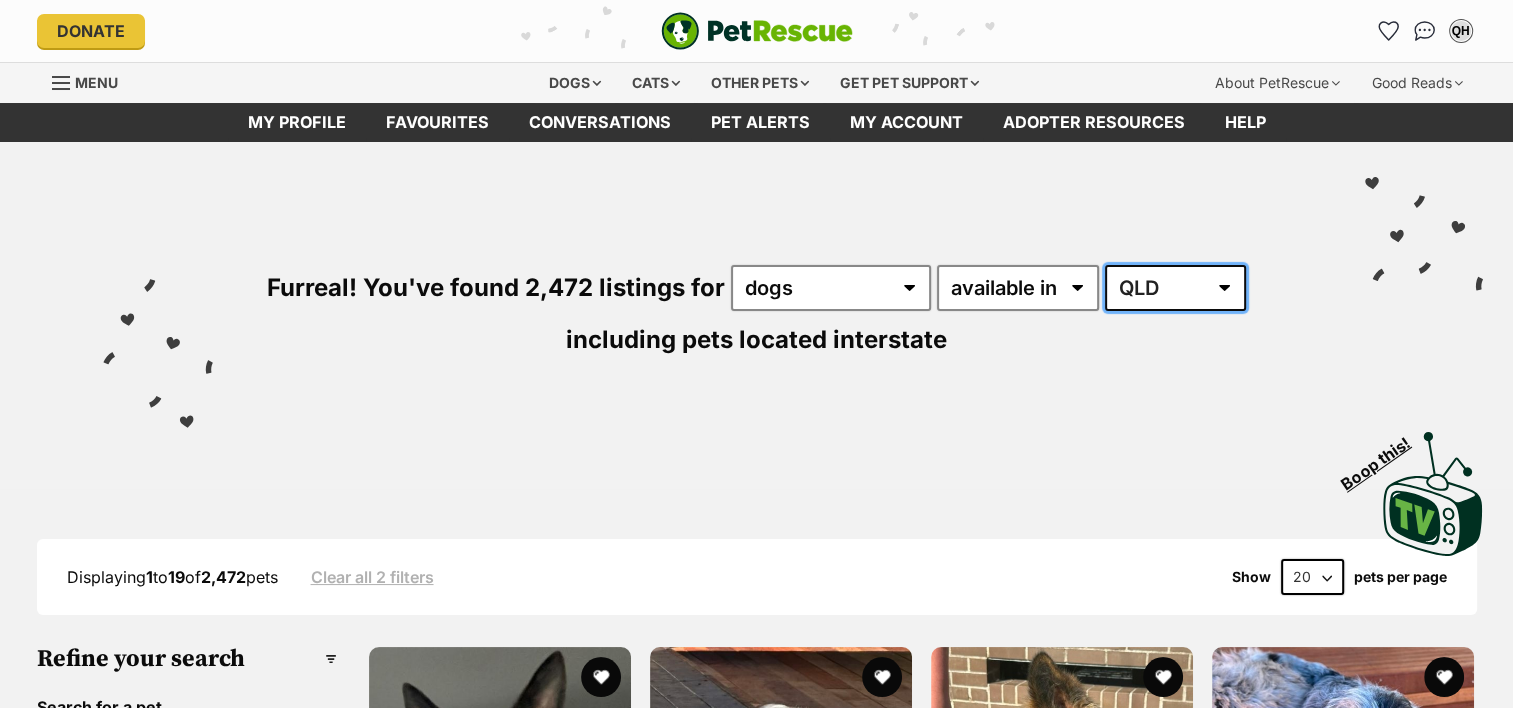 click on "Australia
ACT
NSW
NT
QLD
SA
TAS
VIC
WA" at bounding box center [1175, 288] 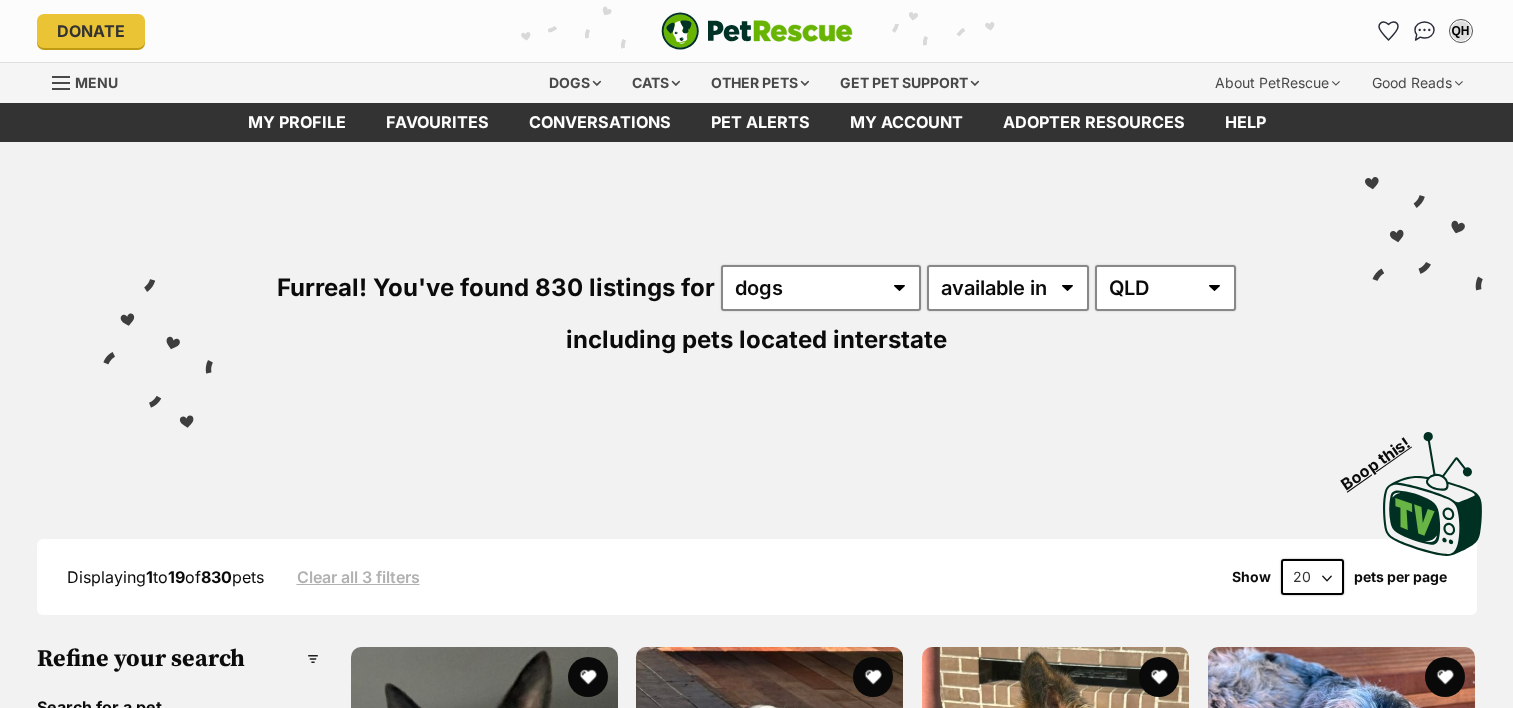 scroll, scrollTop: 0, scrollLeft: 0, axis: both 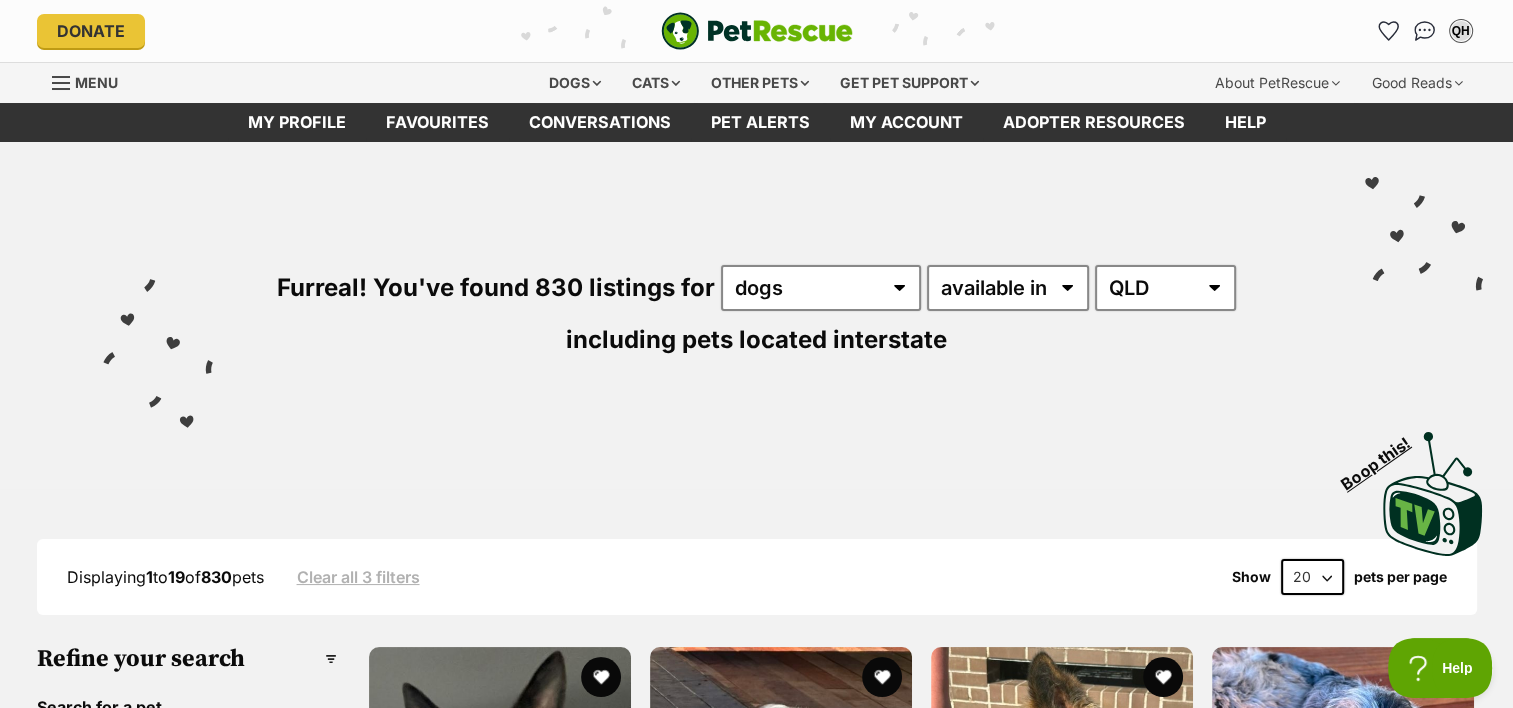 click on "20 40 60" at bounding box center (1312, 577) 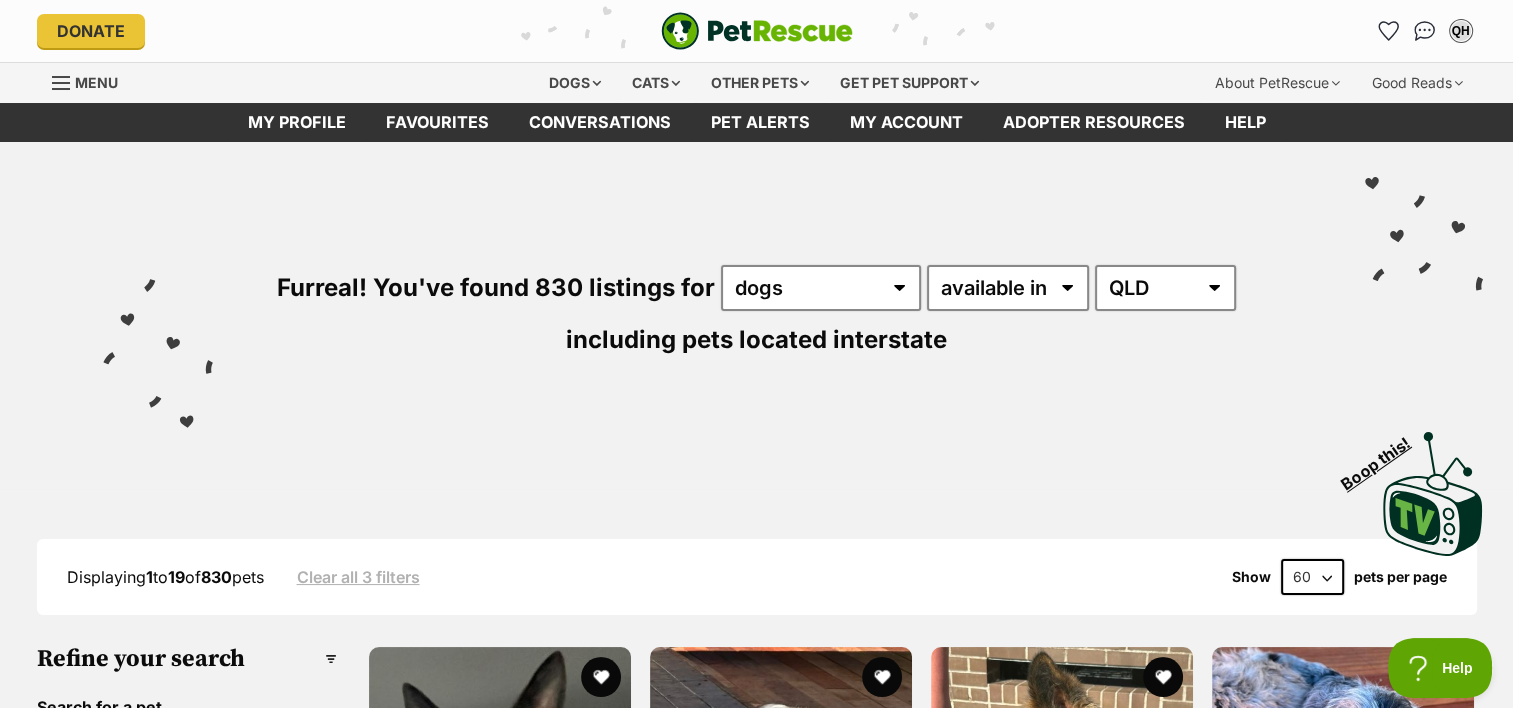 click on "20 40 60" at bounding box center (1312, 577) 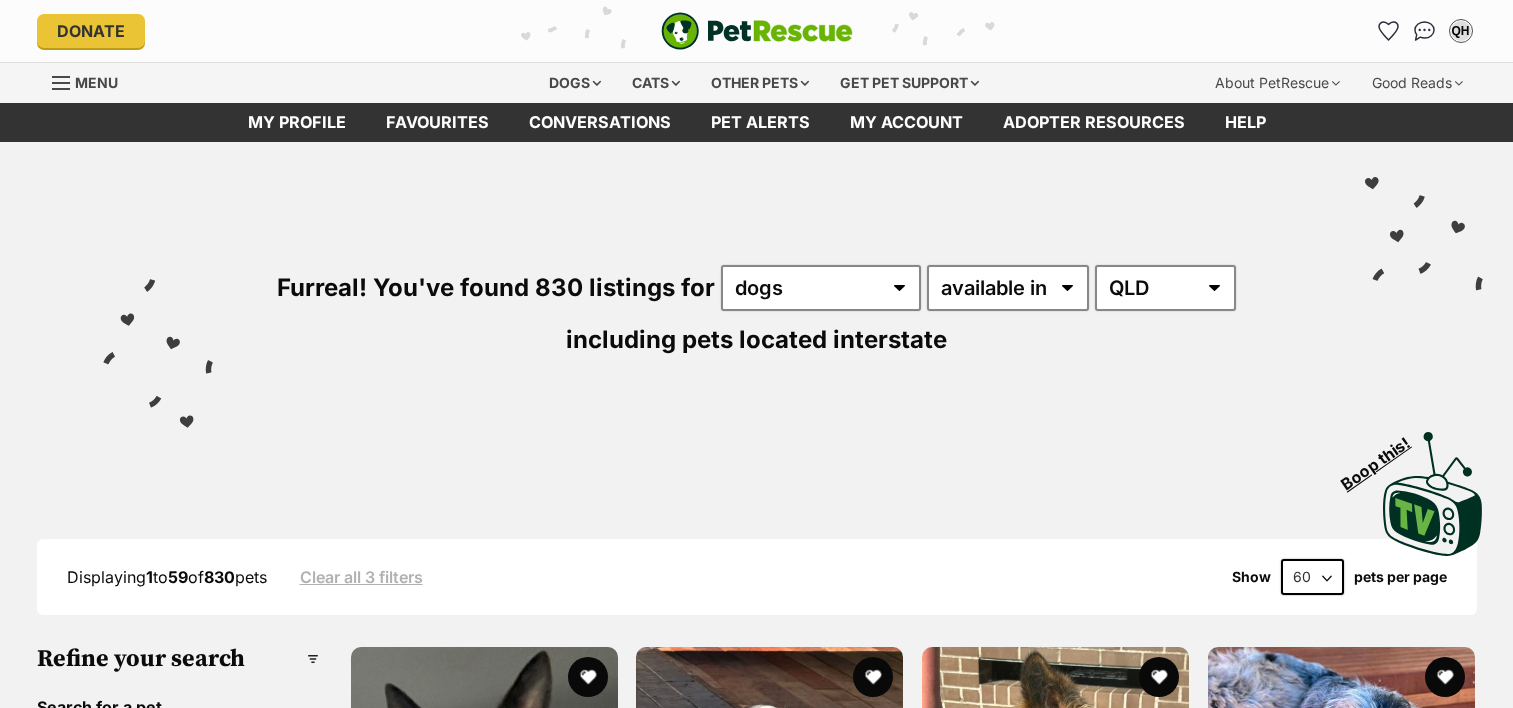 scroll, scrollTop: 0, scrollLeft: 0, axis: both 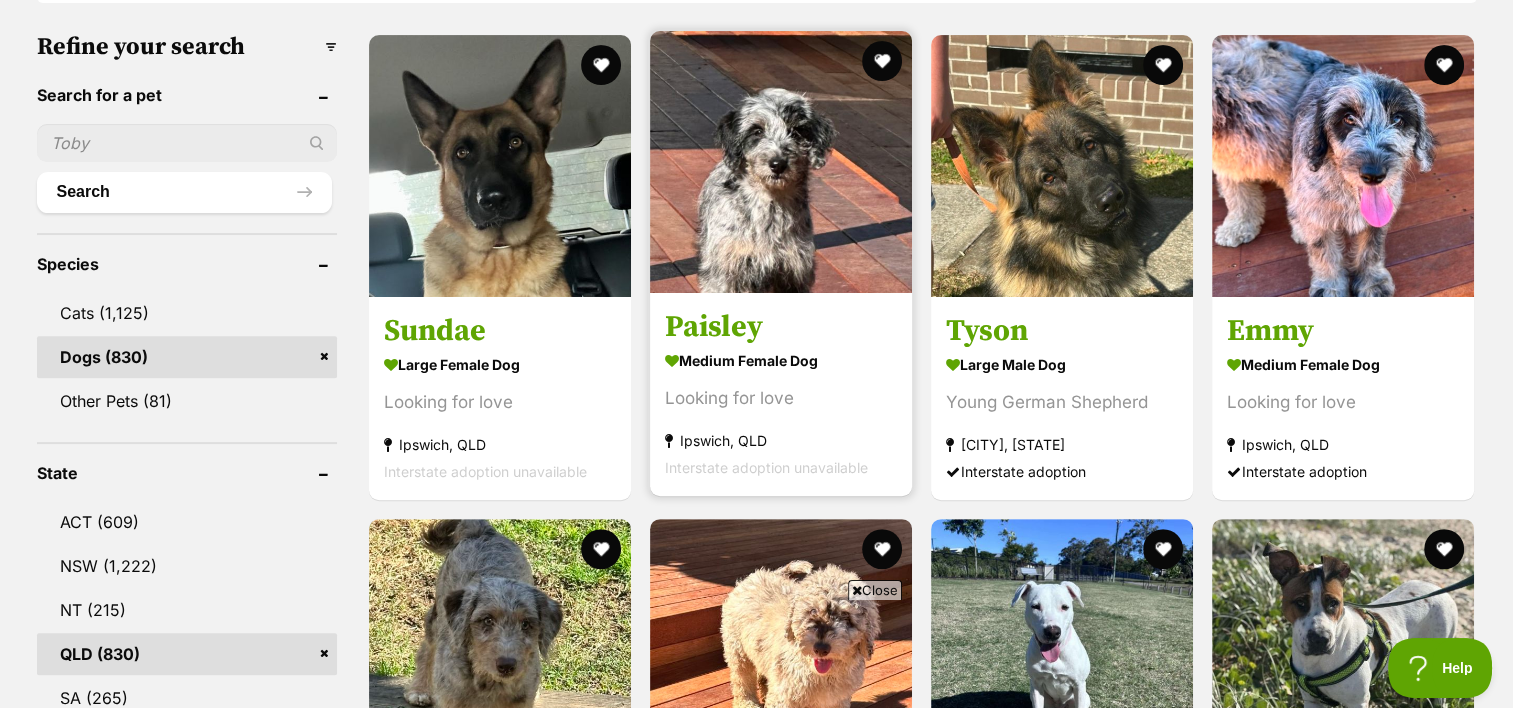 click at bounding box center [781, 162] 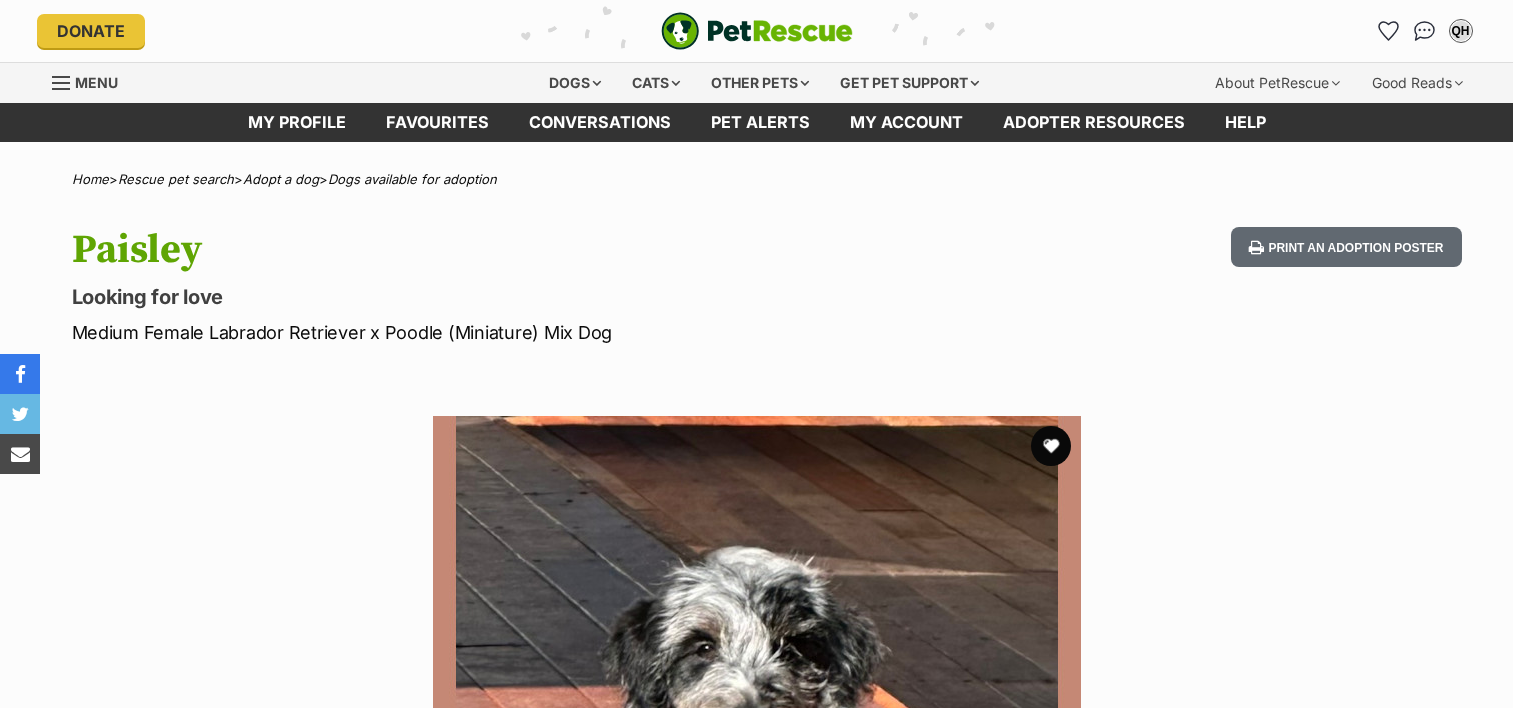 scroll, scrollTop: 0, scrollLeft: 0, axis: both 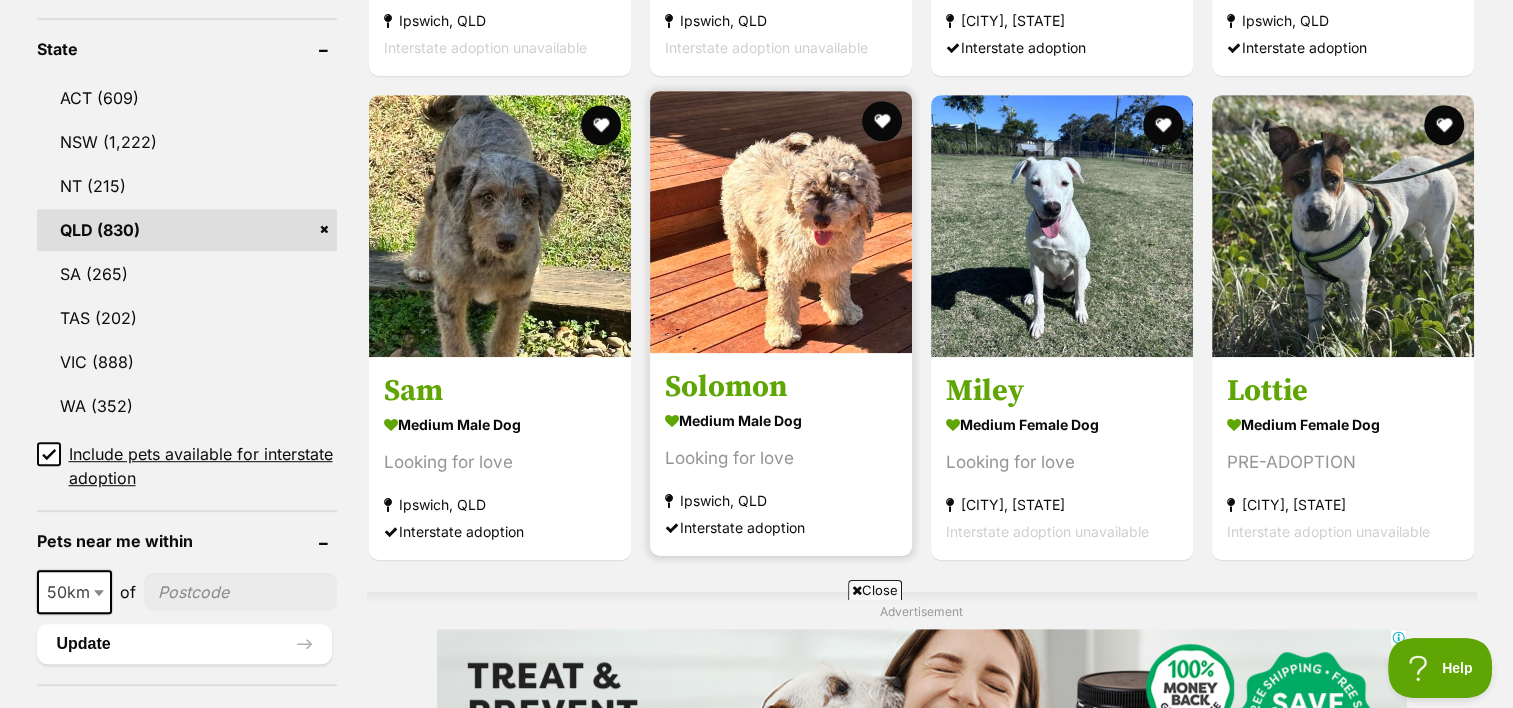 click at bounding box center [781, 222] 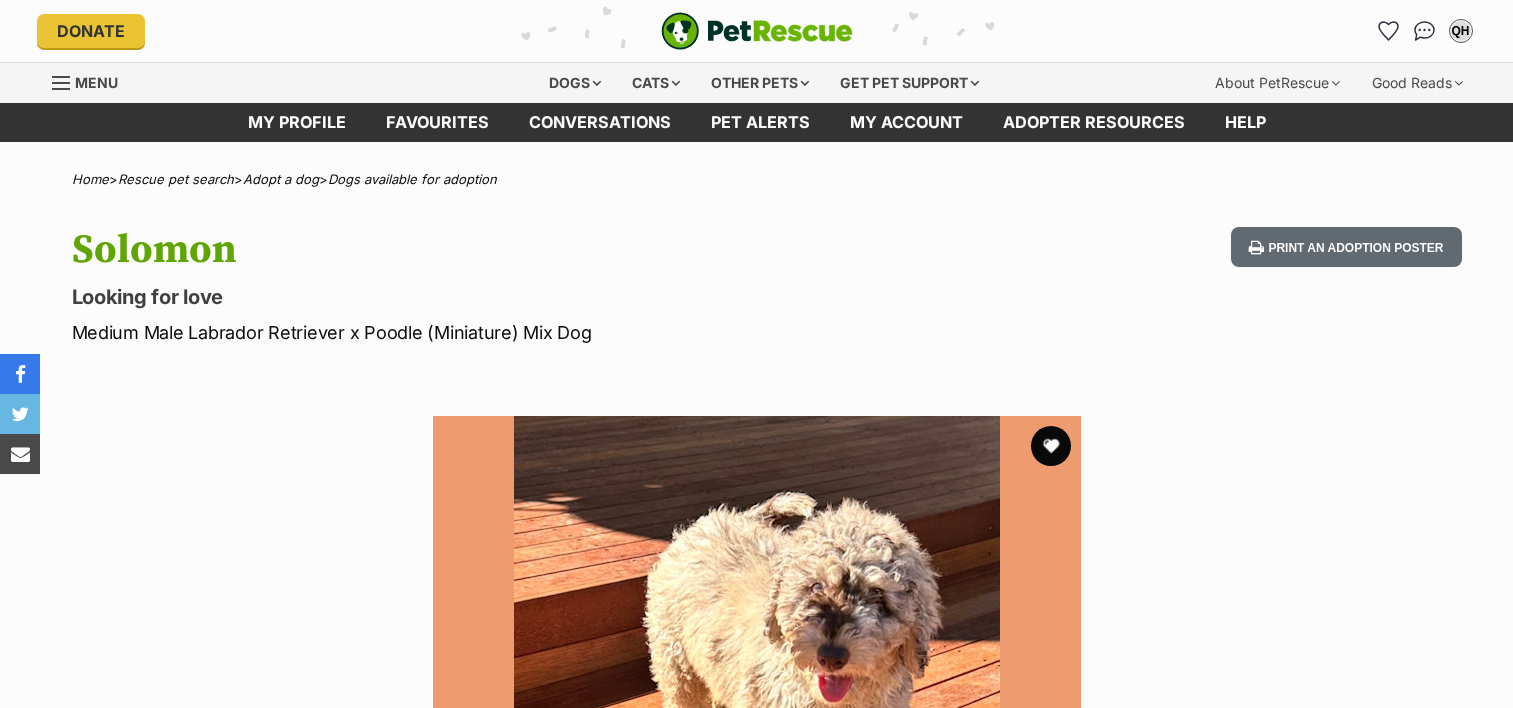 scroll, scrollTop: 0, scrollLeft: 0, axis: both 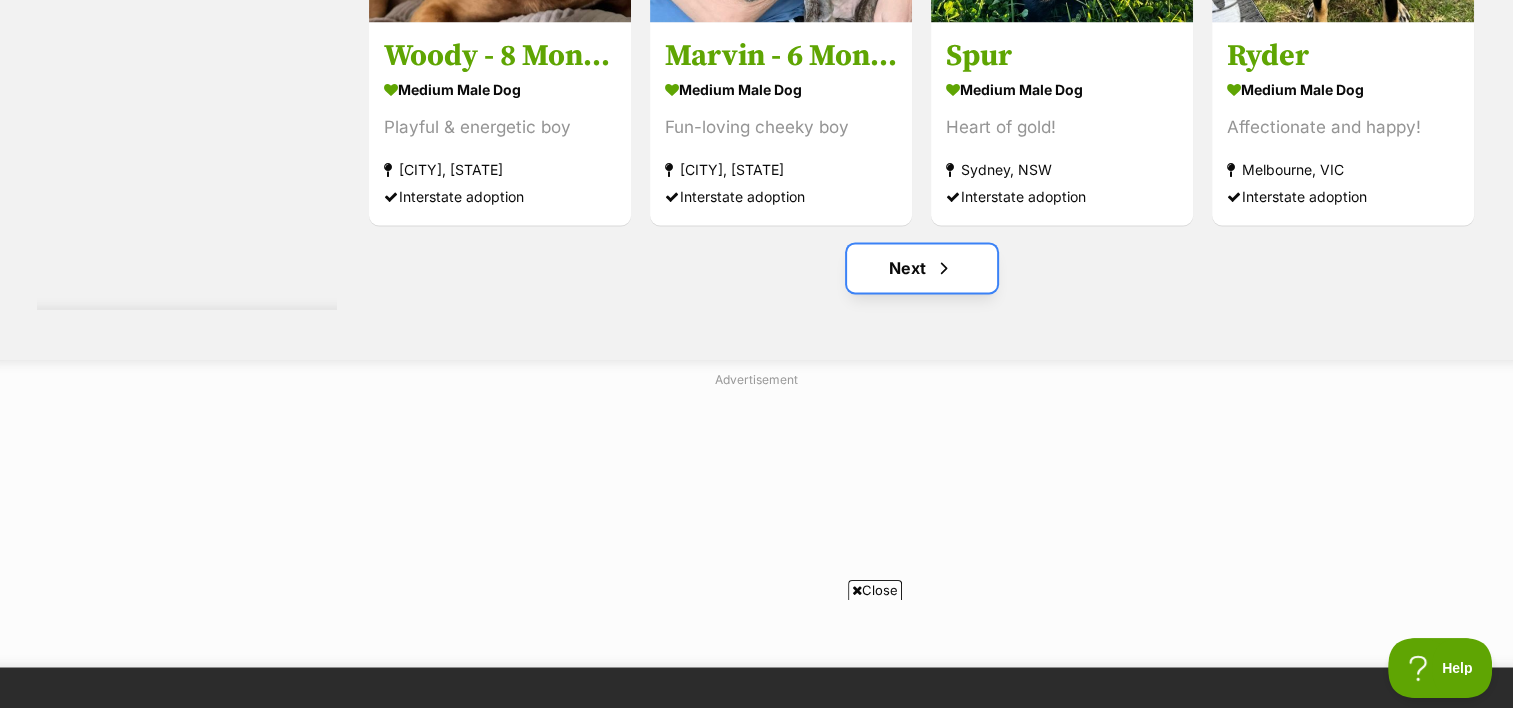 click on "Next" at bounding box center [922, 268] 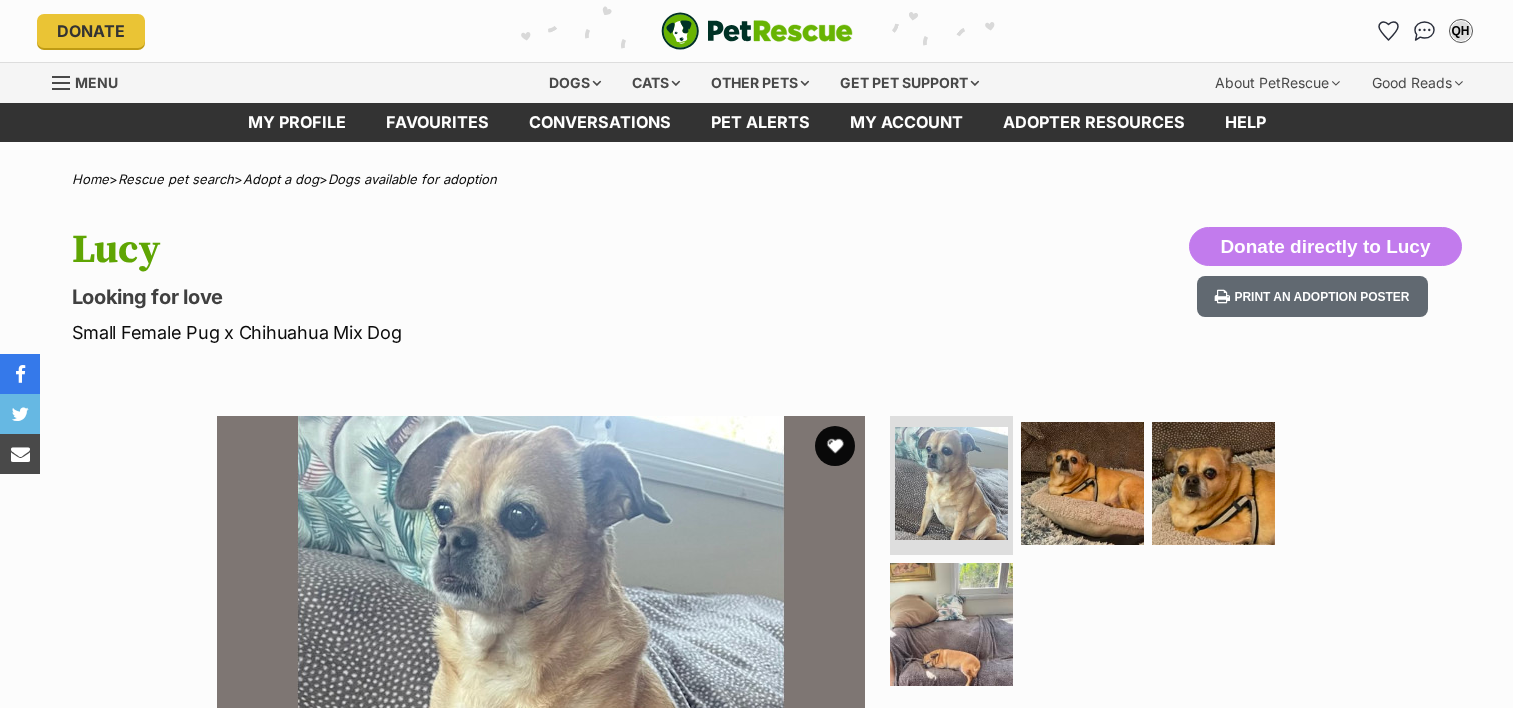 scroll, scrollTop: 0, scrollLeft: 0, axis: both 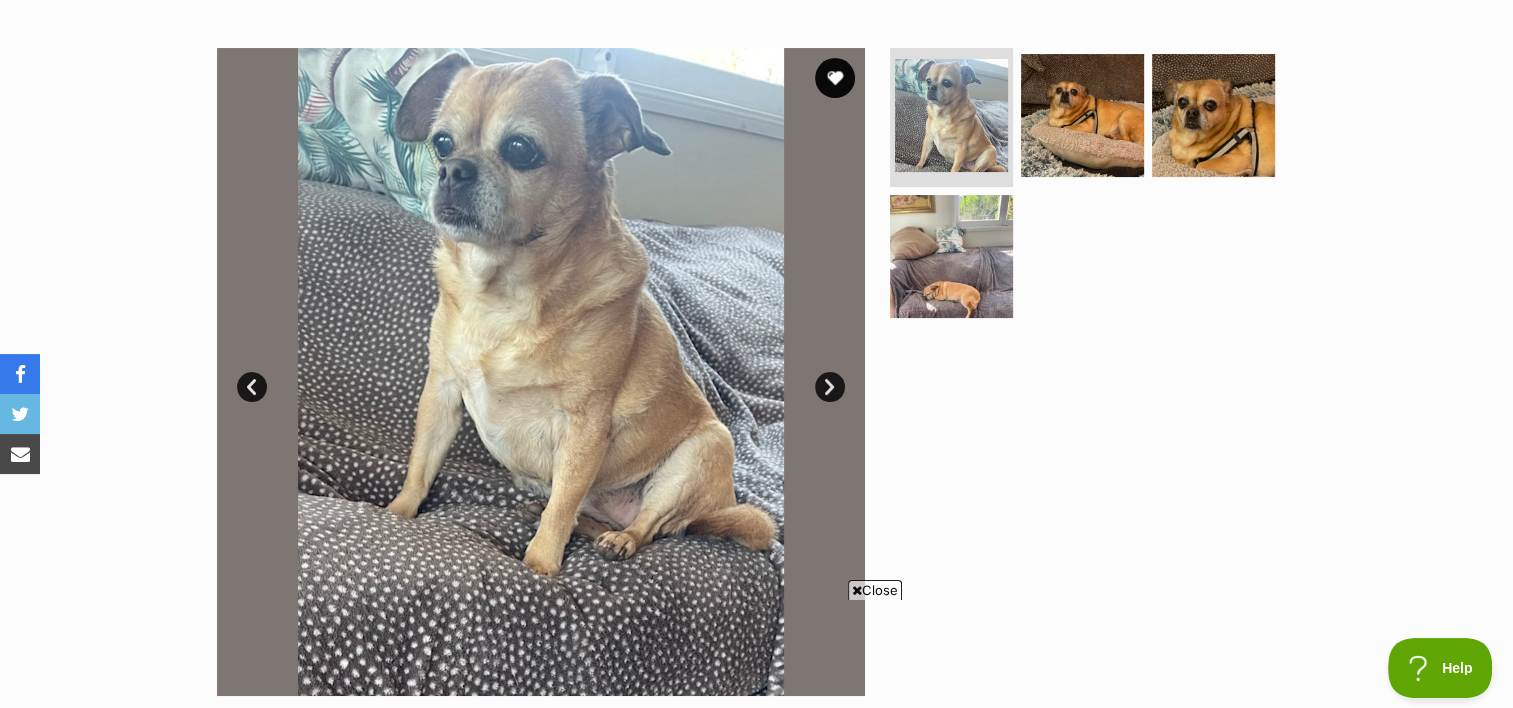 click on "Next" at bounding box center (830, 387) 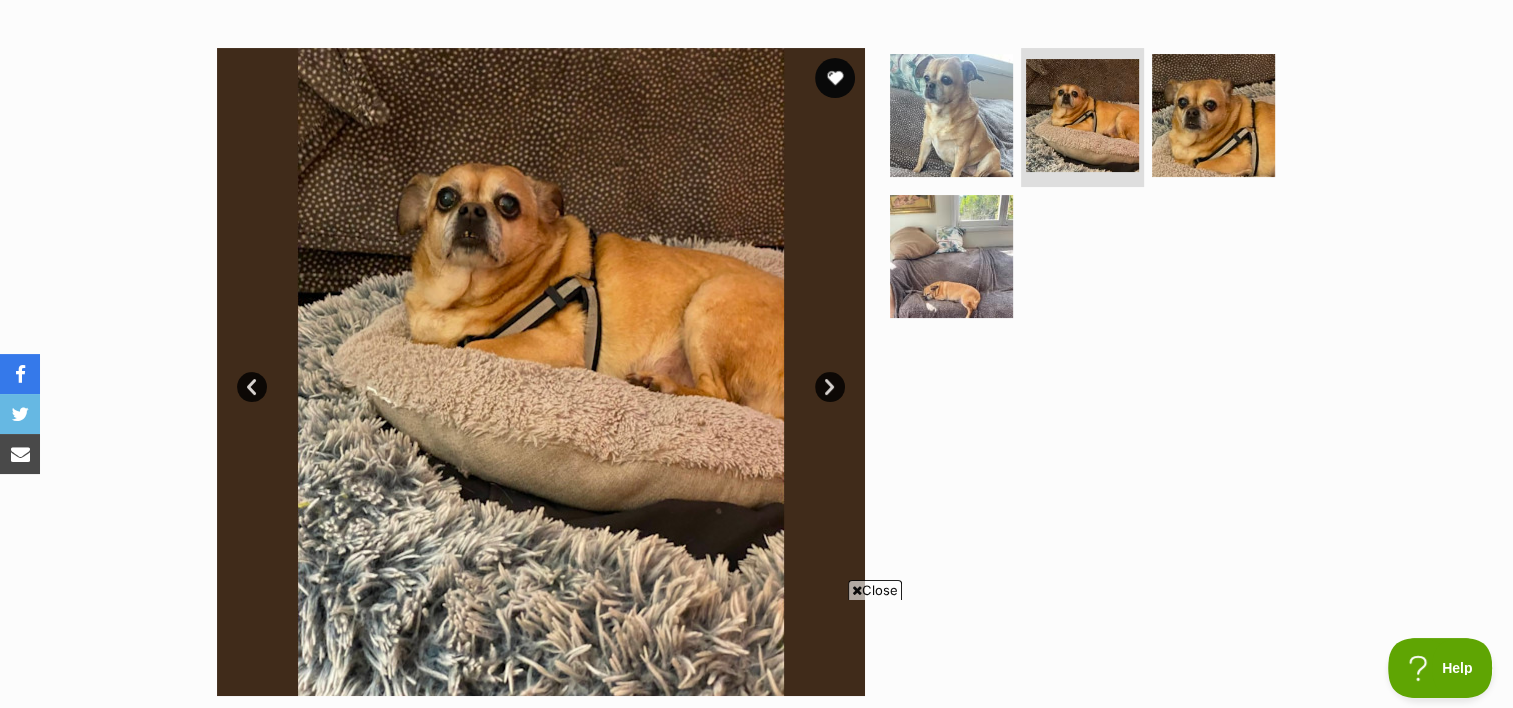 click on "Next" at bounding box center [830, 387] 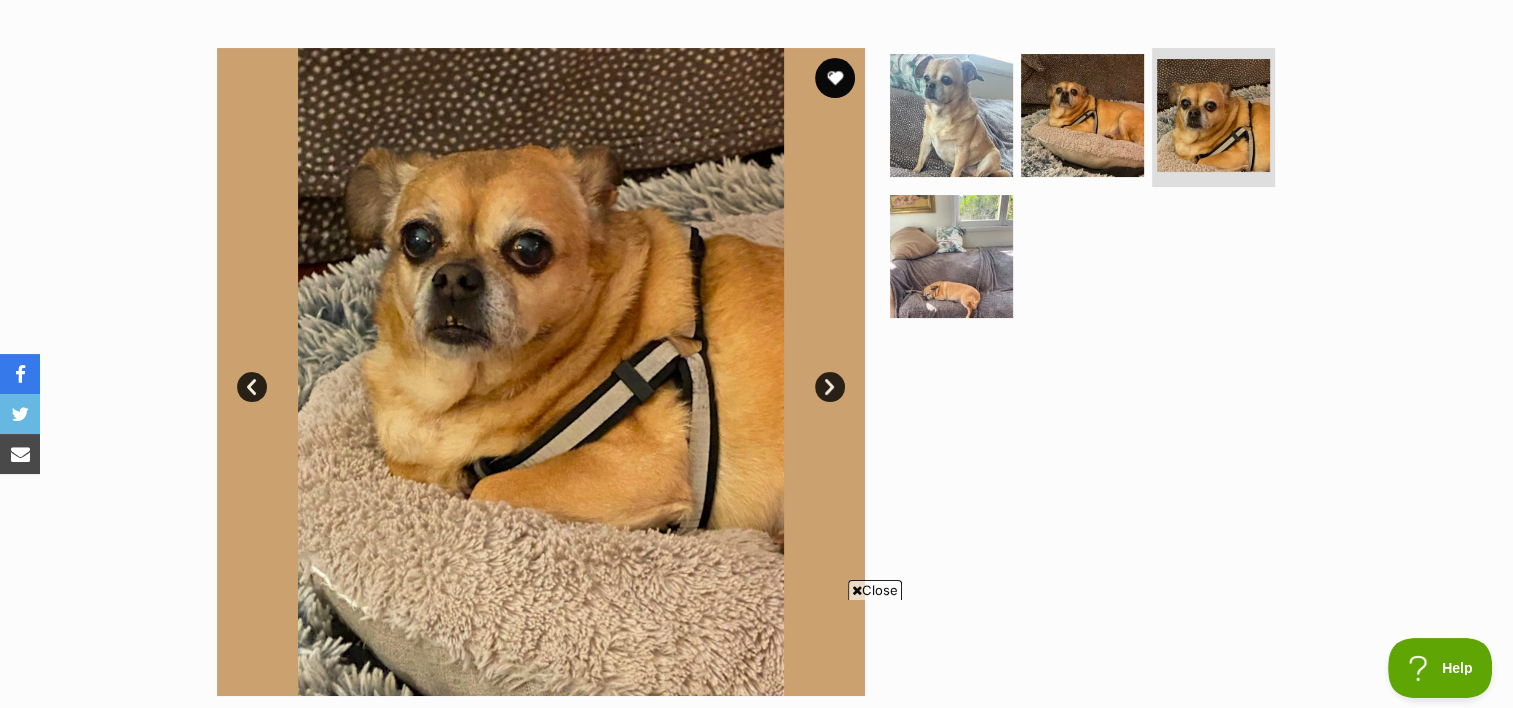 click on "Next" at bounding box center [830, 387] 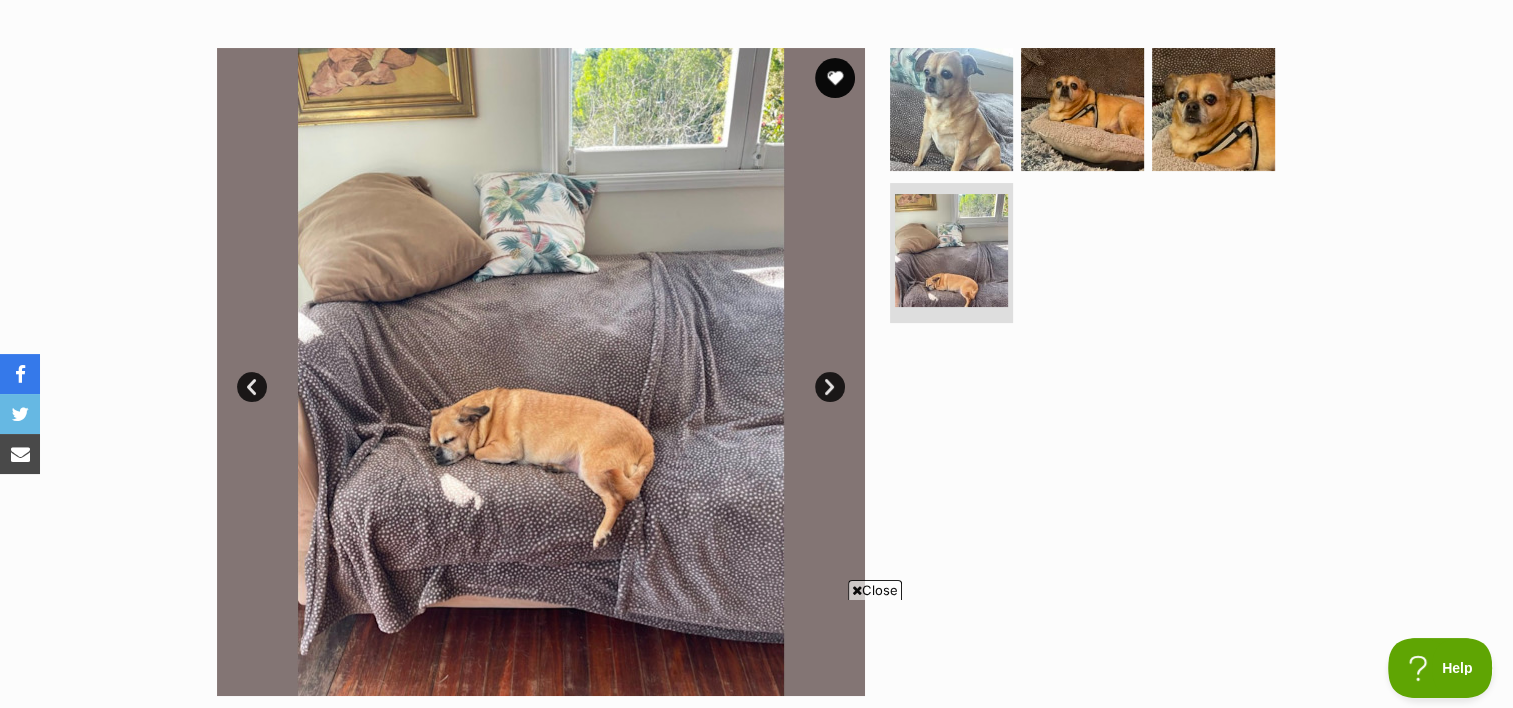 click on "Next" at bounding box center (830, 387) 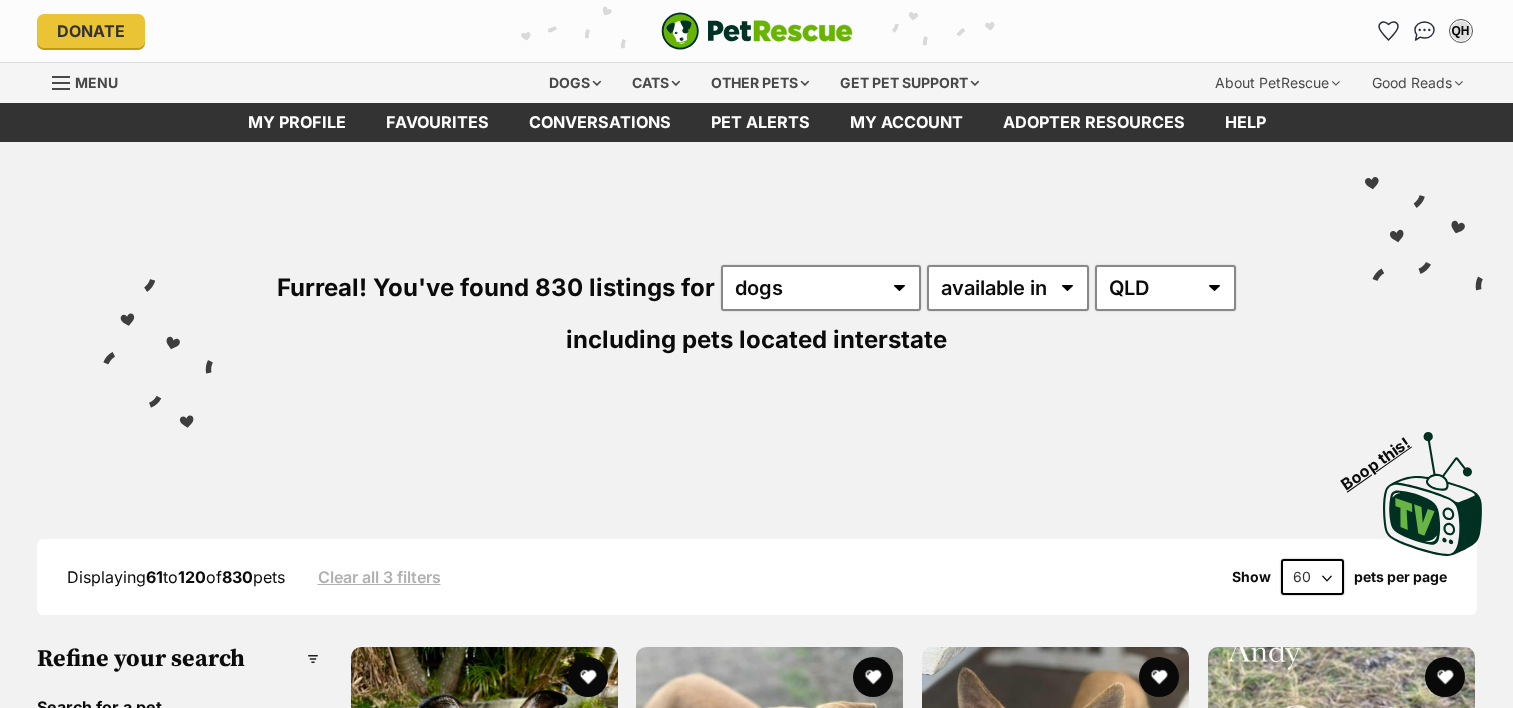 scroll, scrollTop: 0, scrollLeft: 0, axis: both 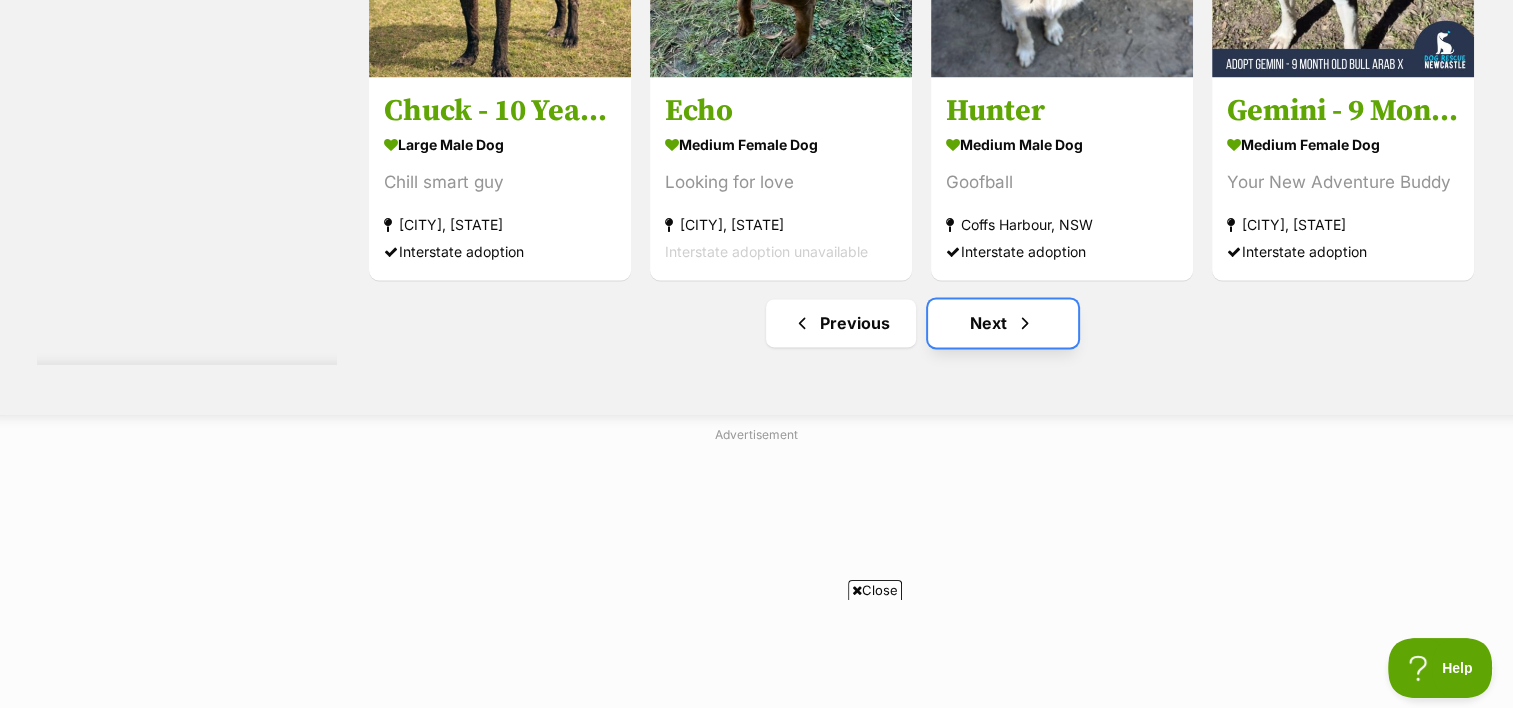 click on "Next" at bounding box center (1003, 323) 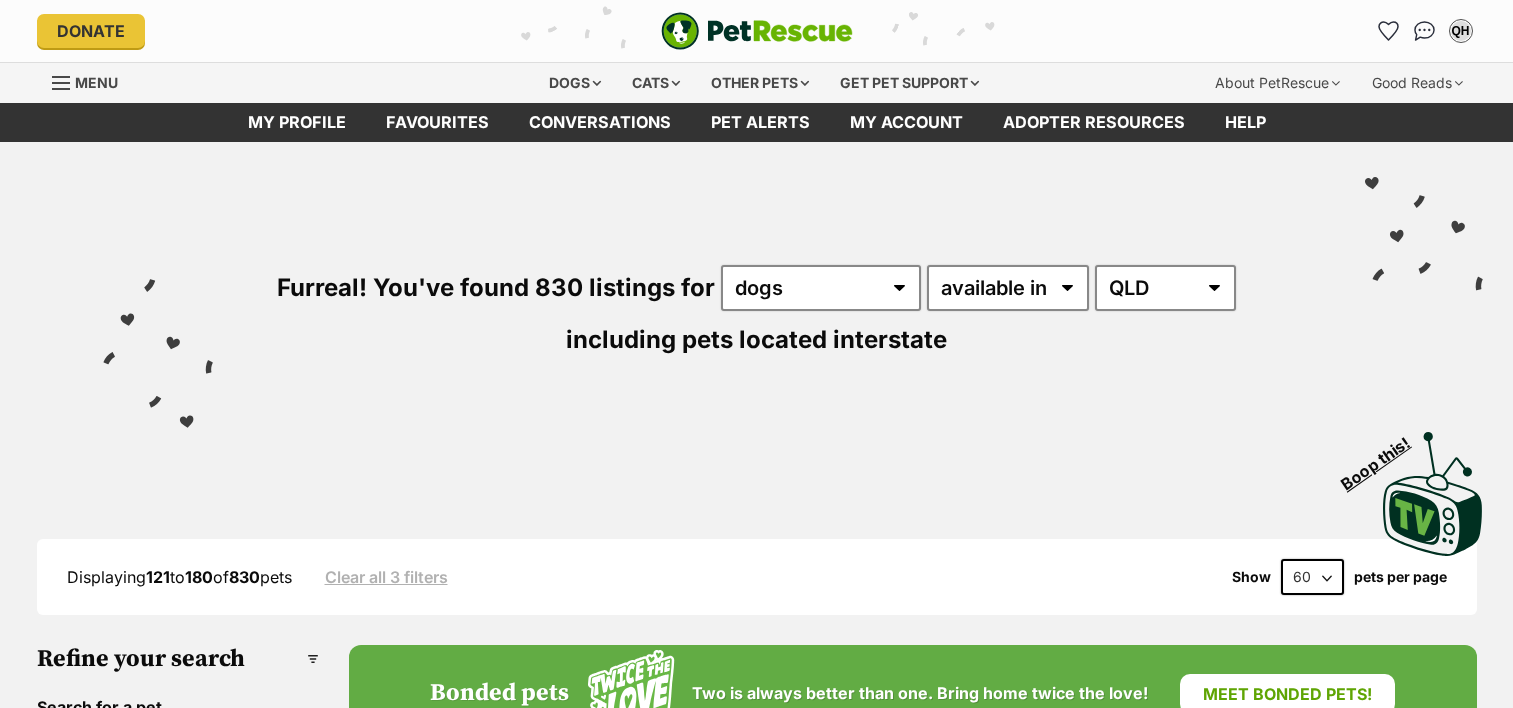 scroll, scrollTop: 0, scrollLeft: 0, axis: both 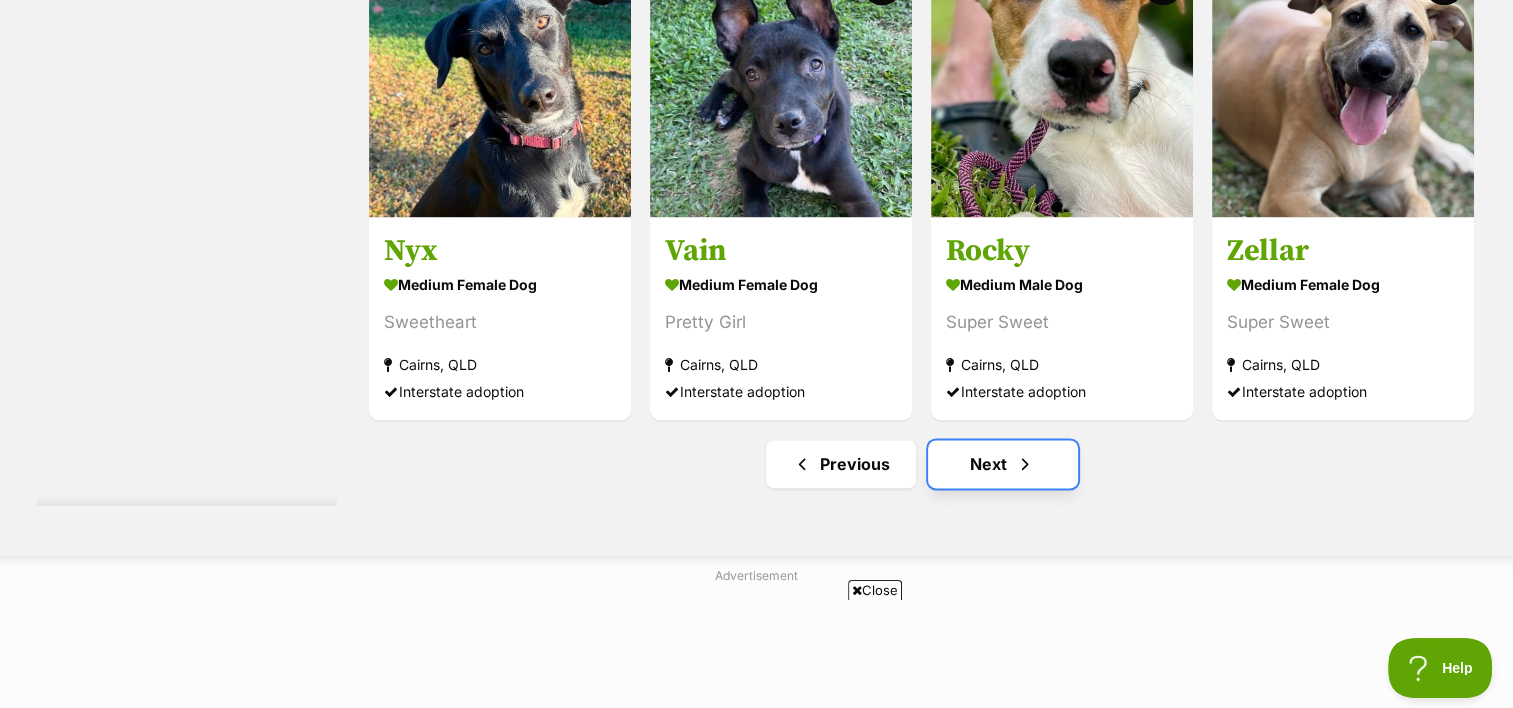 click on "Next" at bounding box center [1003, 464] 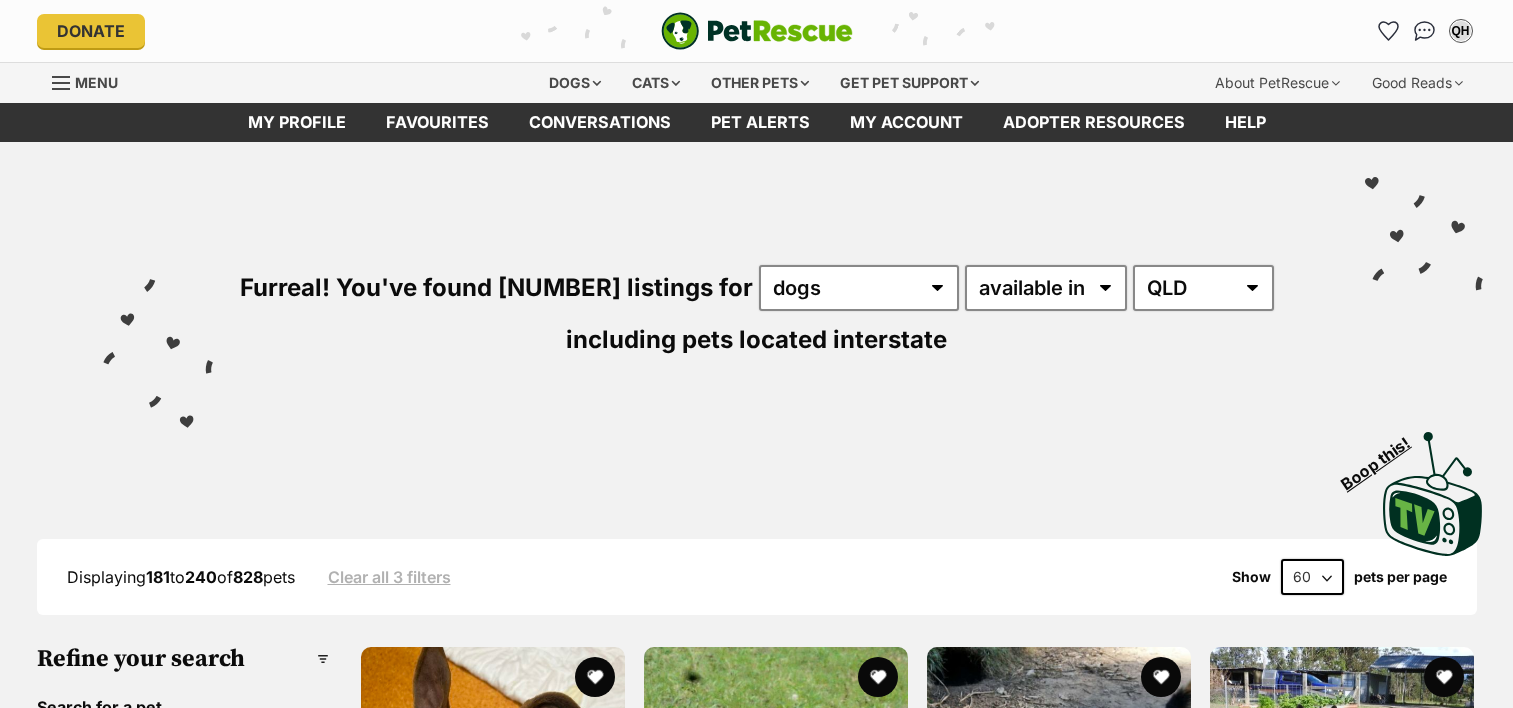 scroll, scrollTop: 0, scrollLeft: 0, axis: both 